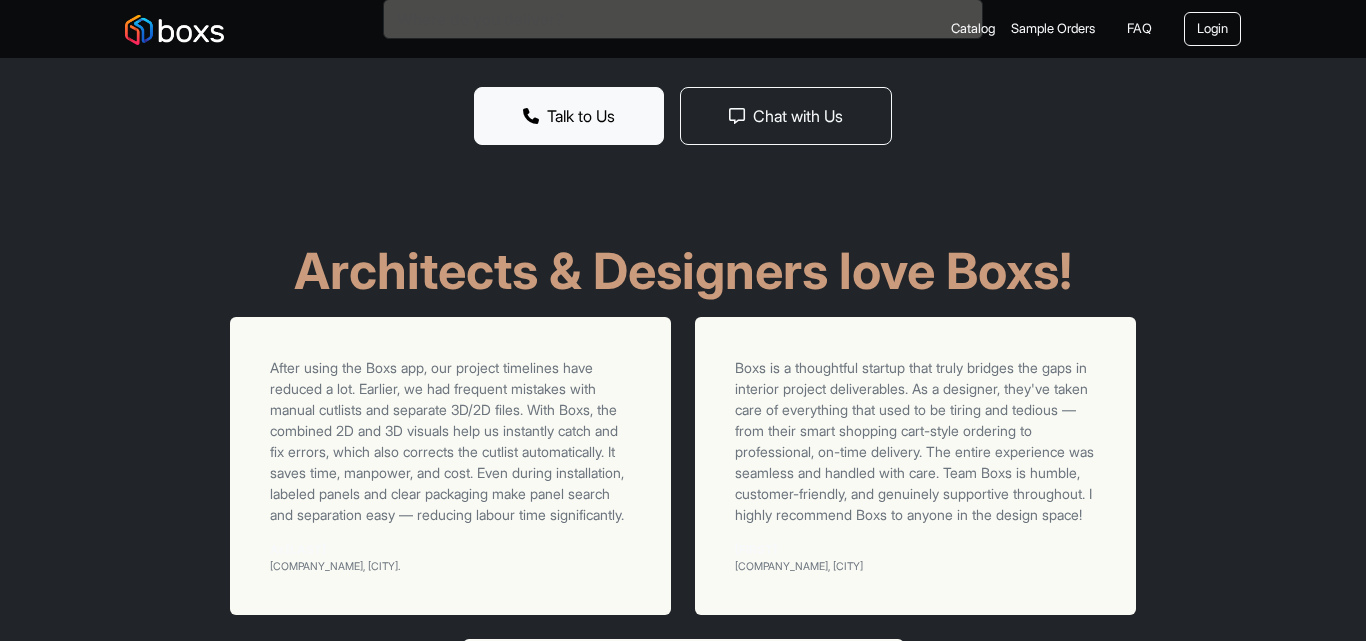 scroll, scrollTop: 5800, scrollLeft: 0, axis: vertical 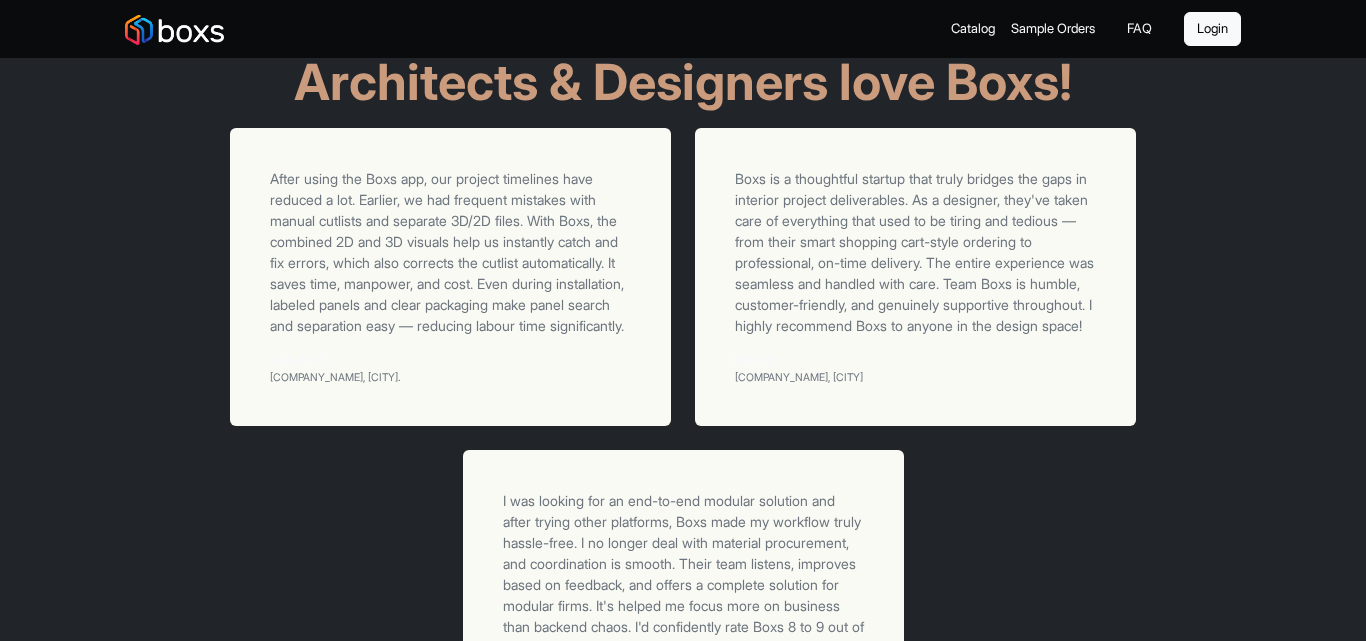click on "Login" at bounding box center [1212, 29] 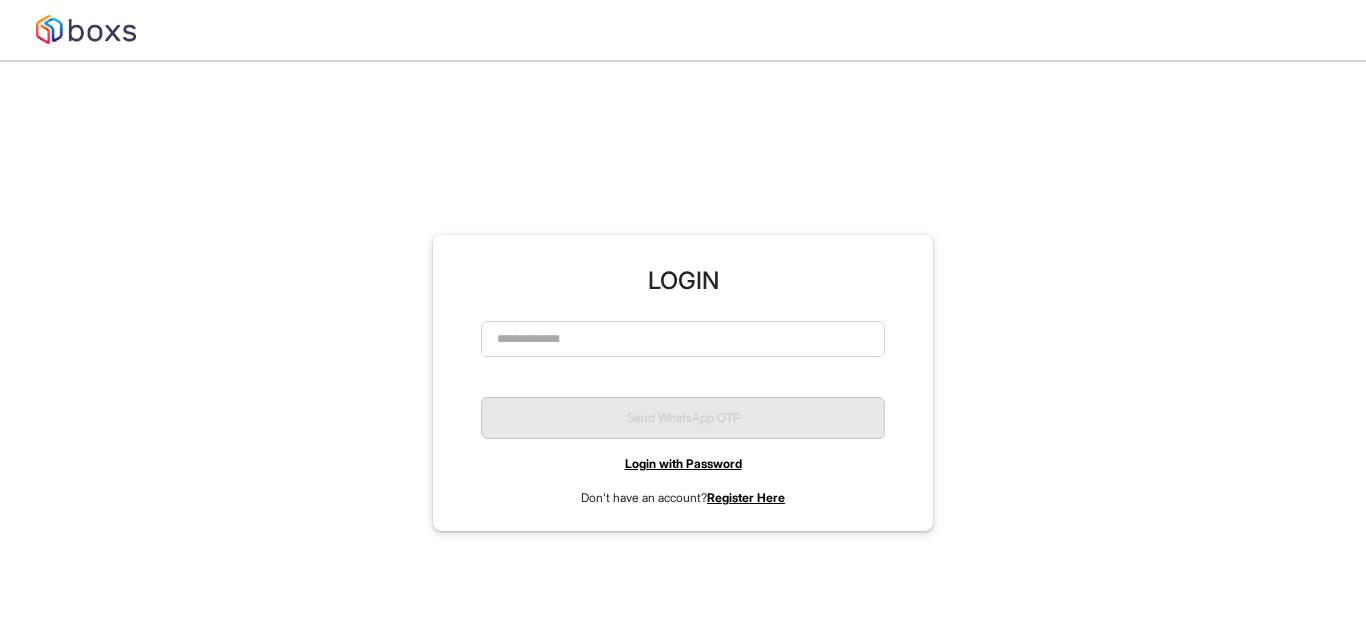 scroll, scrollTop: 0, scrollLeft: 0, axis: both 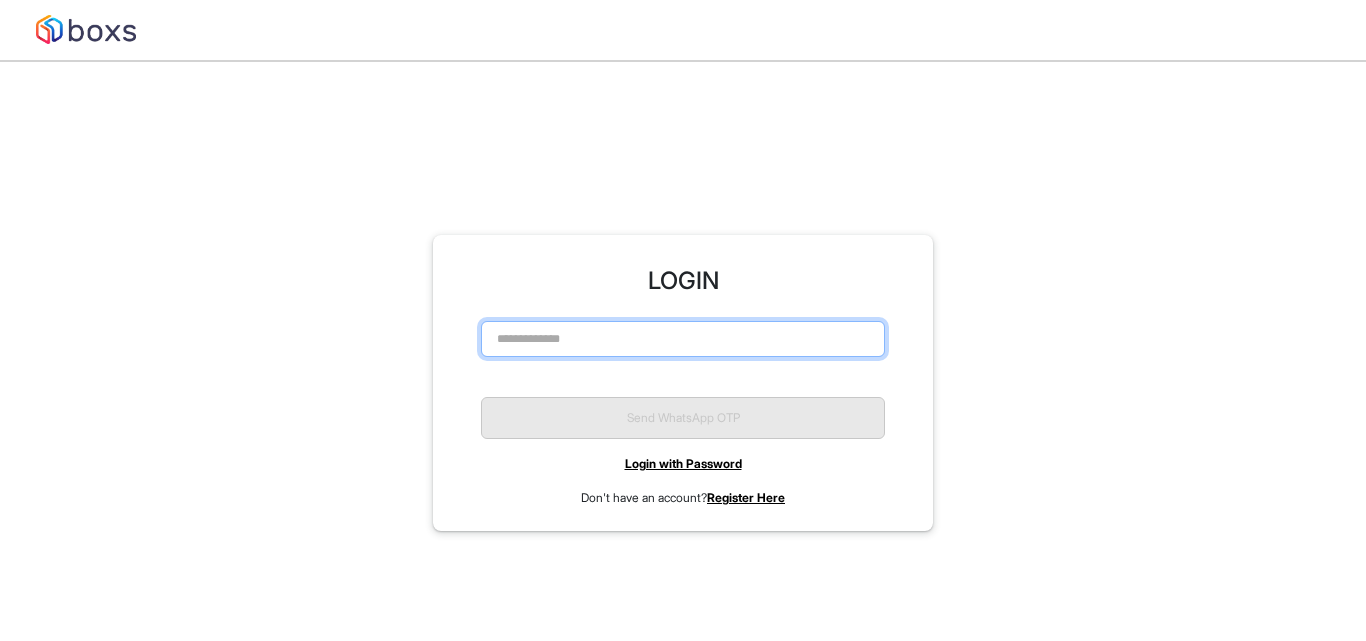 click at bounding box center [683, 339] 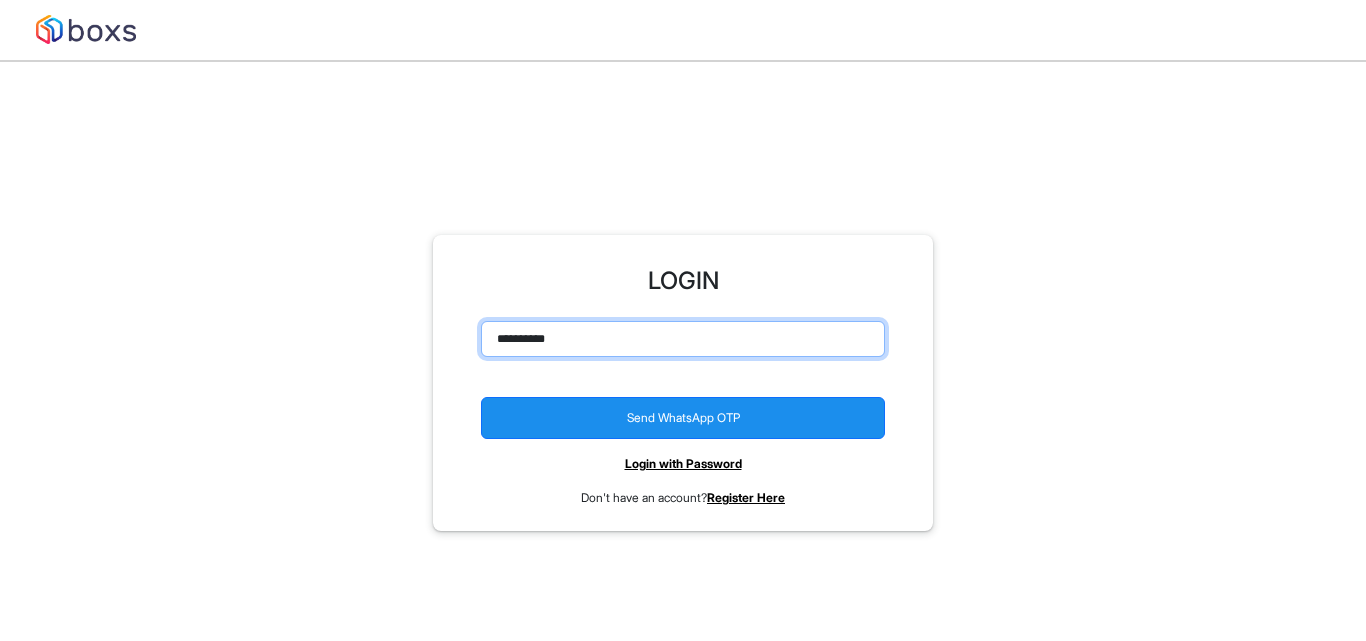 type on "**********" 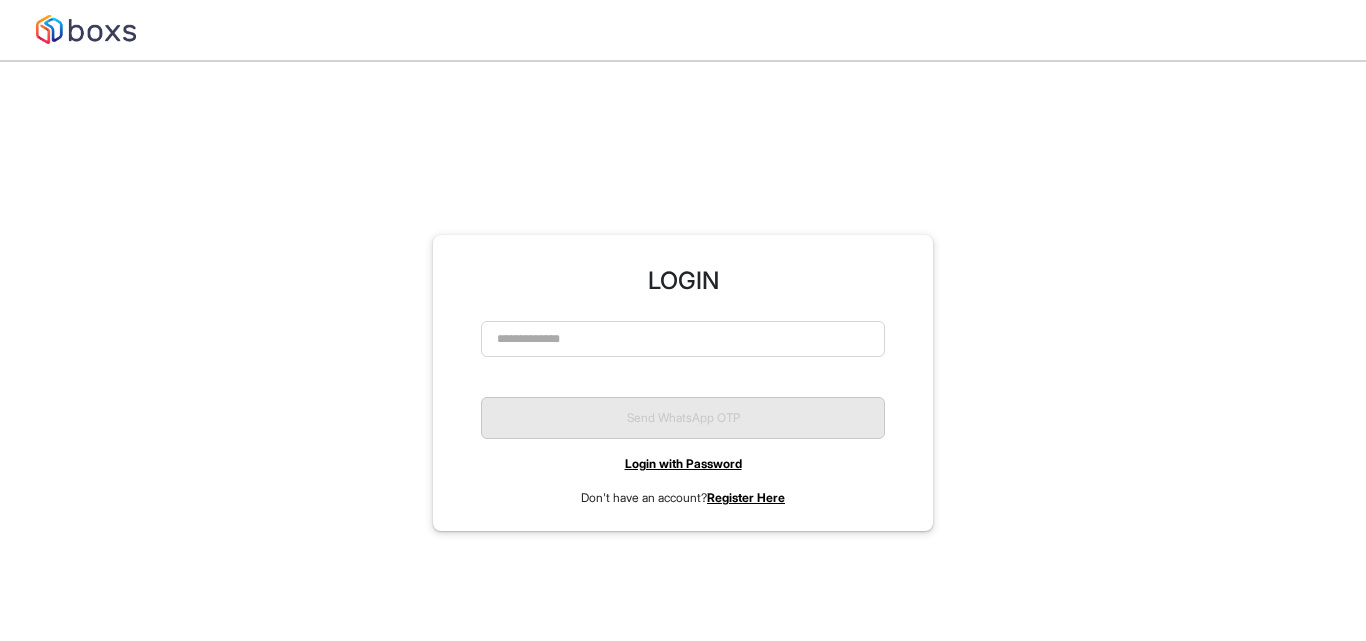 scroll, scrollTop: 0, scrollLeft: 0, axis: both 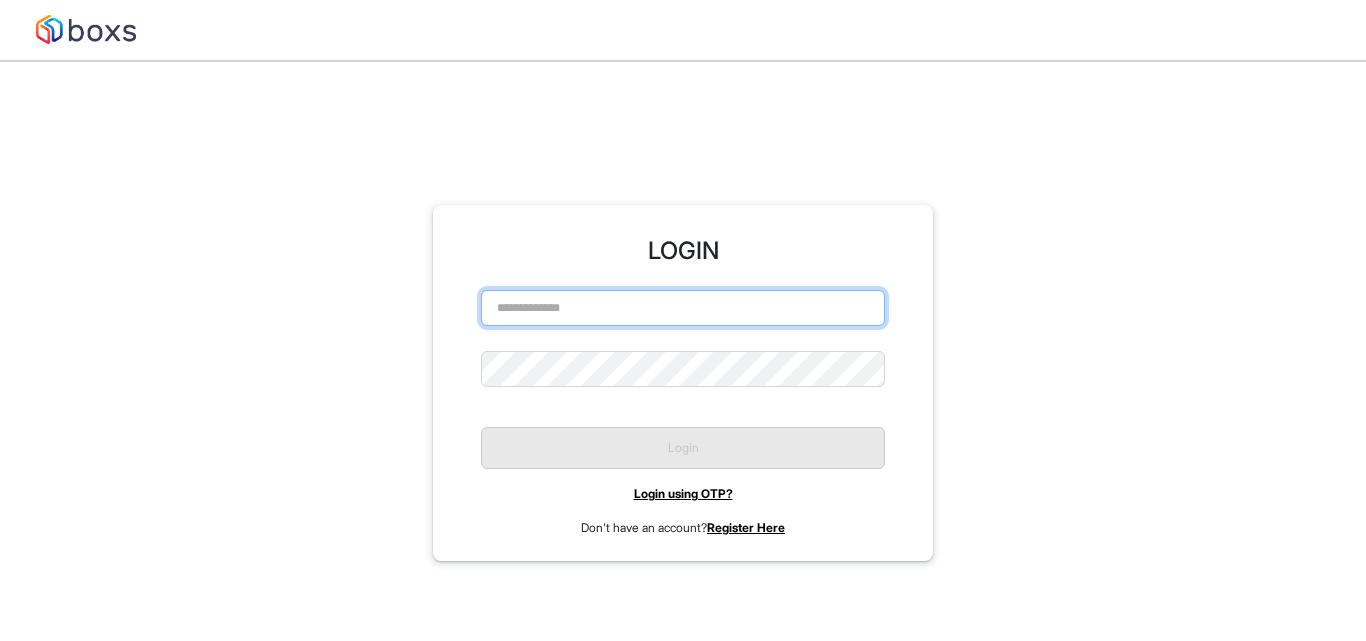 click at bounding box center (683, 308) 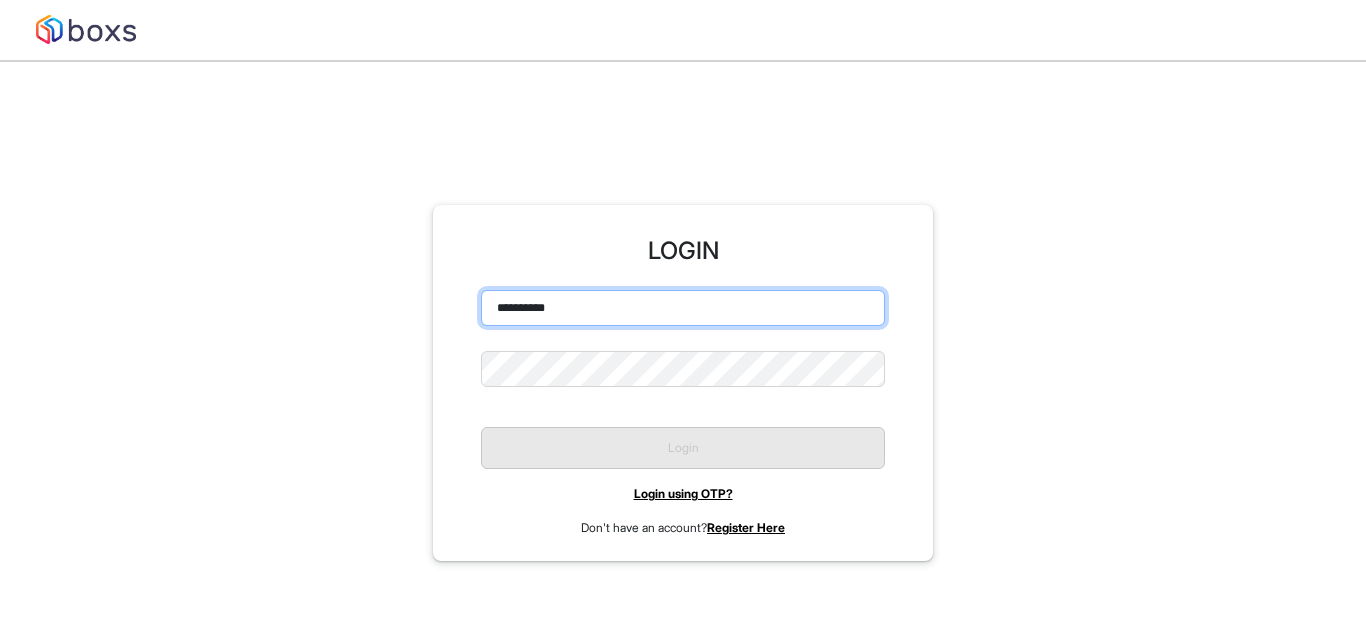 type on "**********" 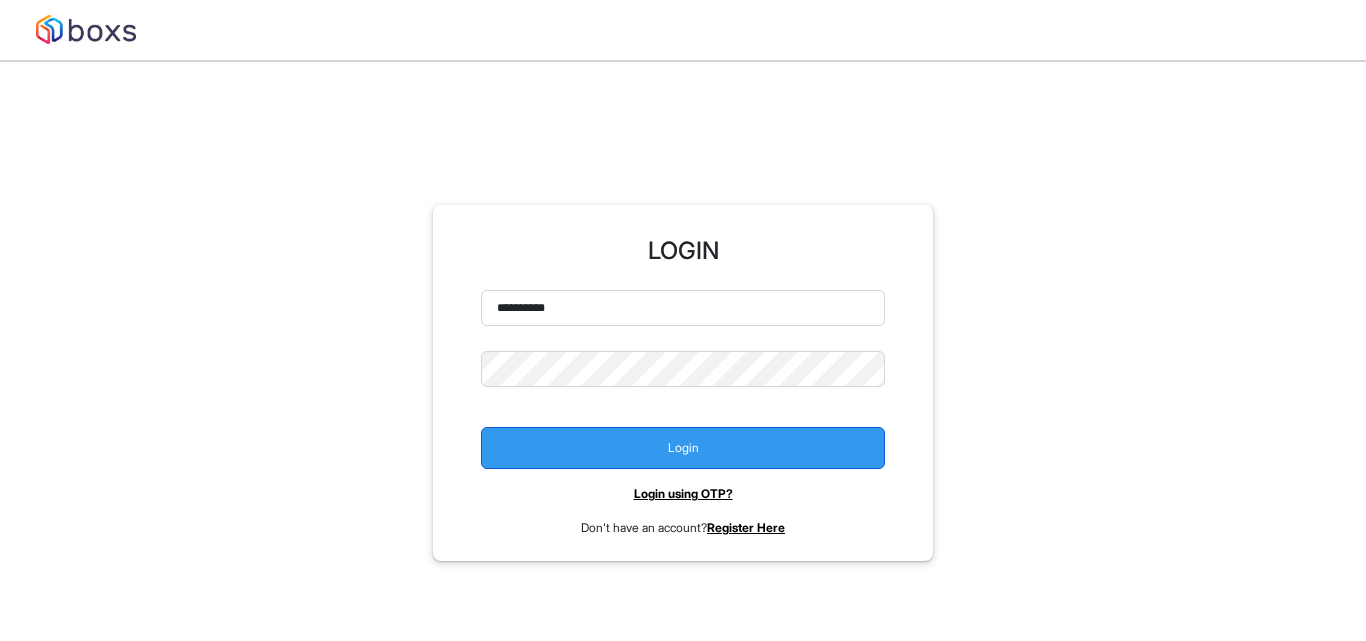 click on "Login" at bounding box center [683, 448] 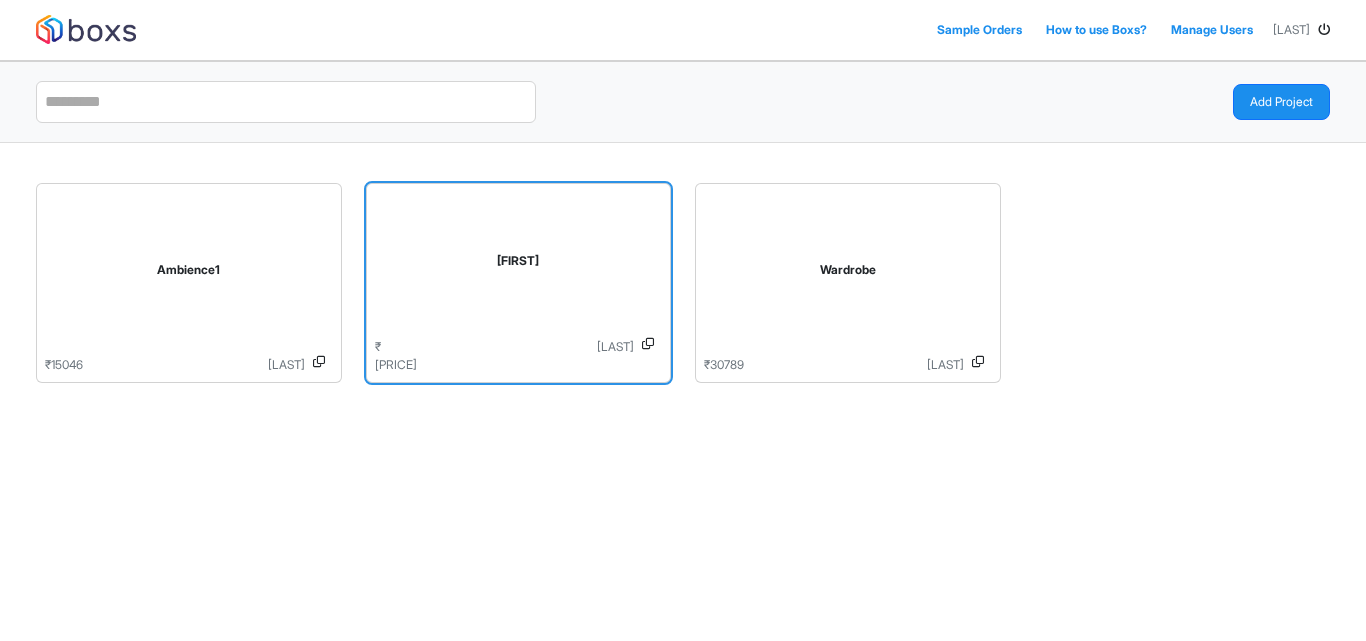 click on "Aravind" at bounding box center (519, 265) 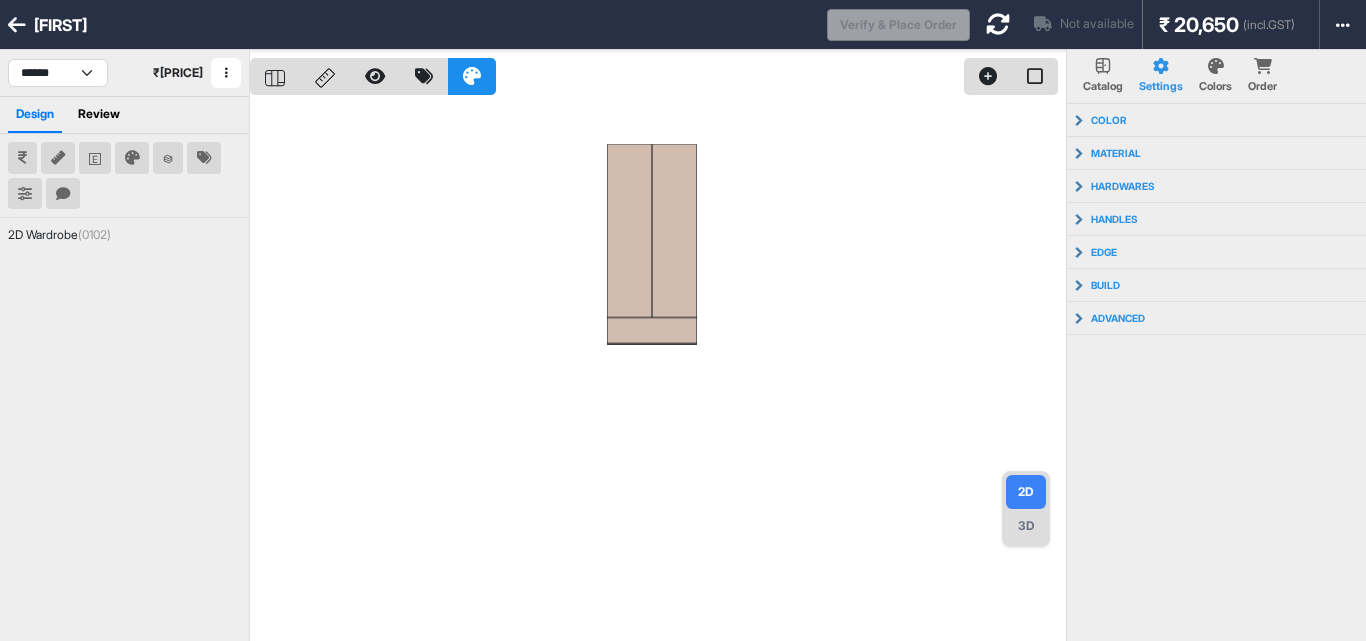 click on "3D" at bounding box center (1026, 526) 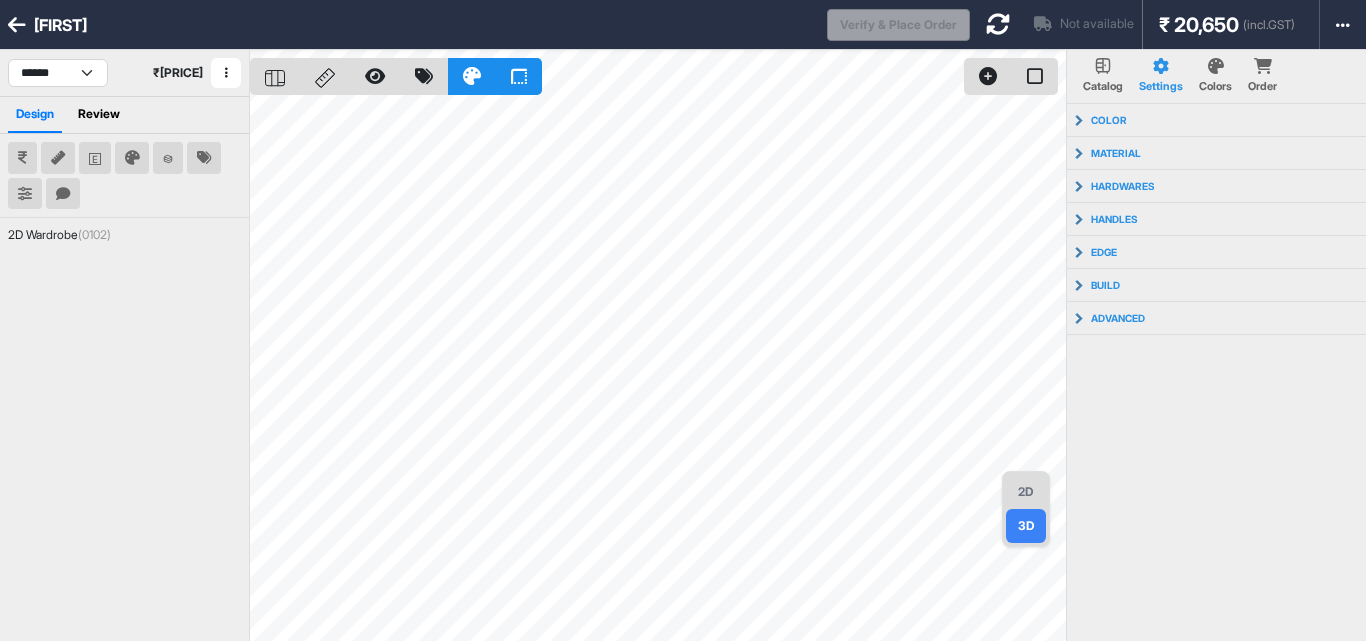 click on "Review" at bounding box center (99, 115) 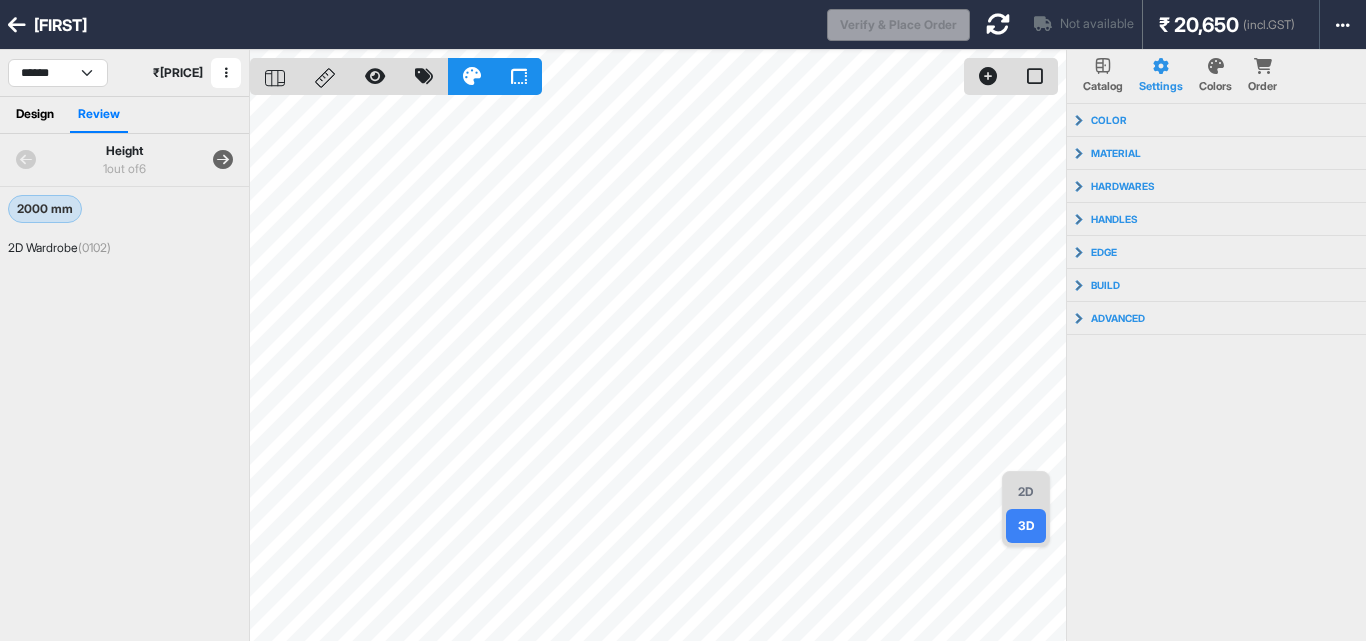 click on "Design" at bounding box center (35, 115) 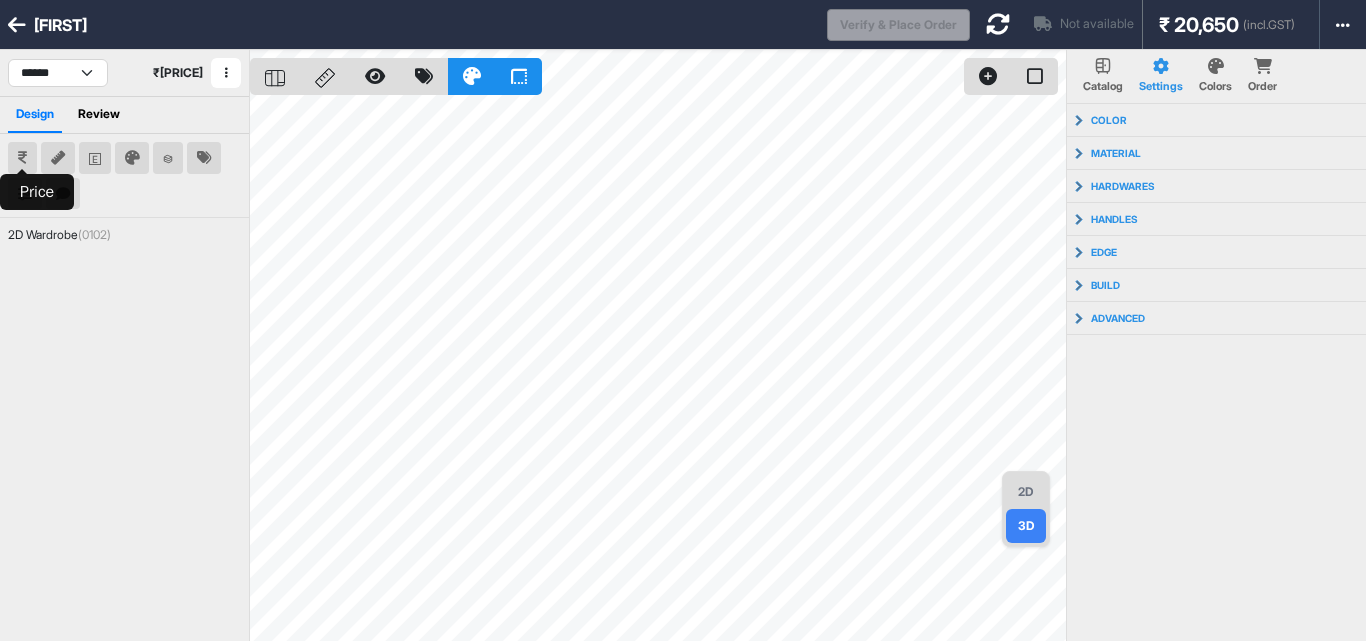 click at bounding box center [22, 158] 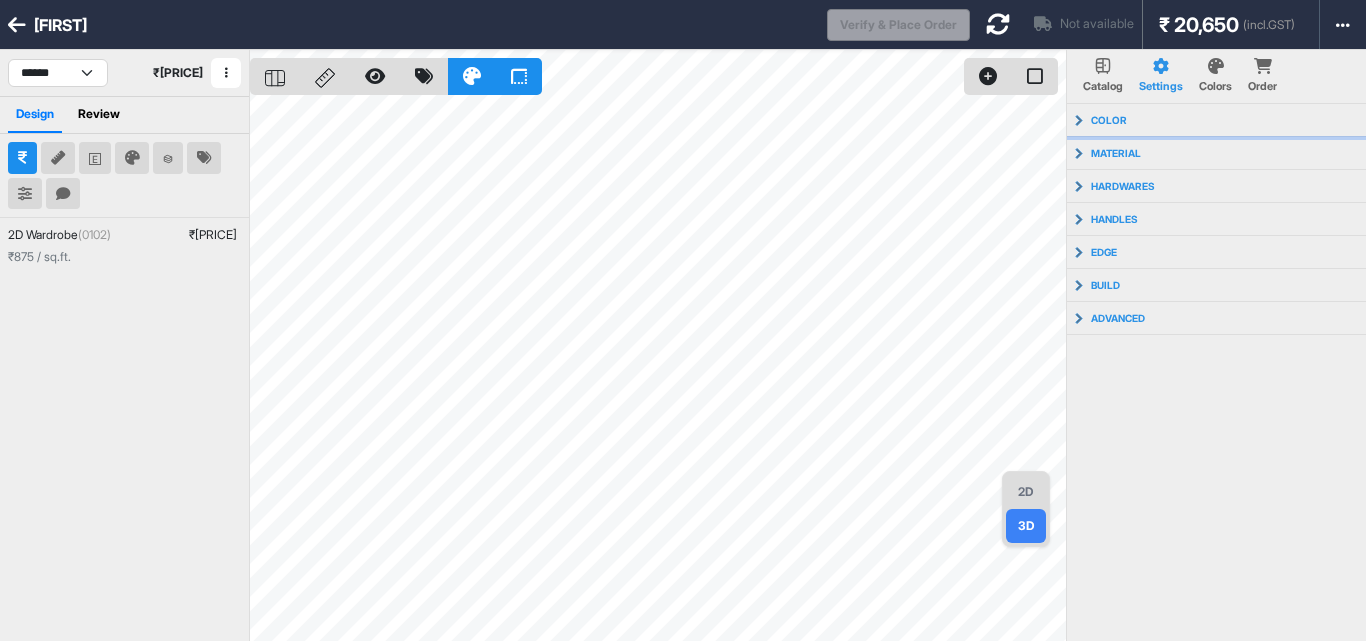 click on "color" at bounding box center [1217, 120] 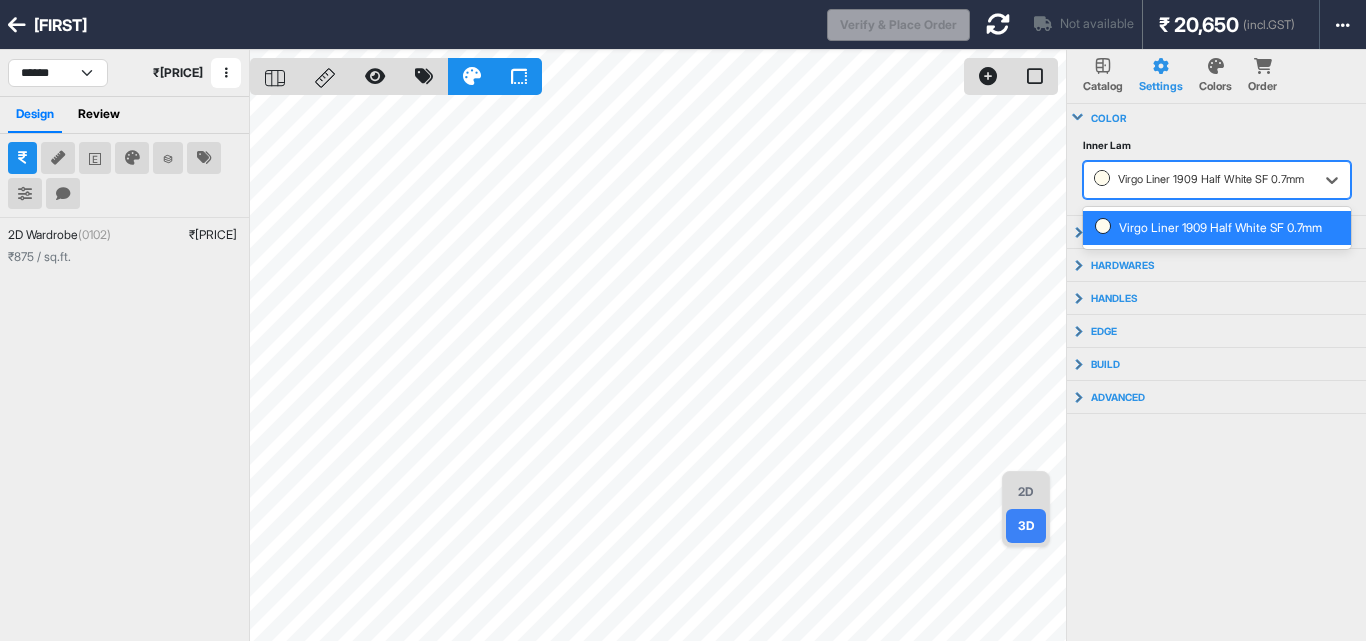 click at bounding box center [1199, 180] 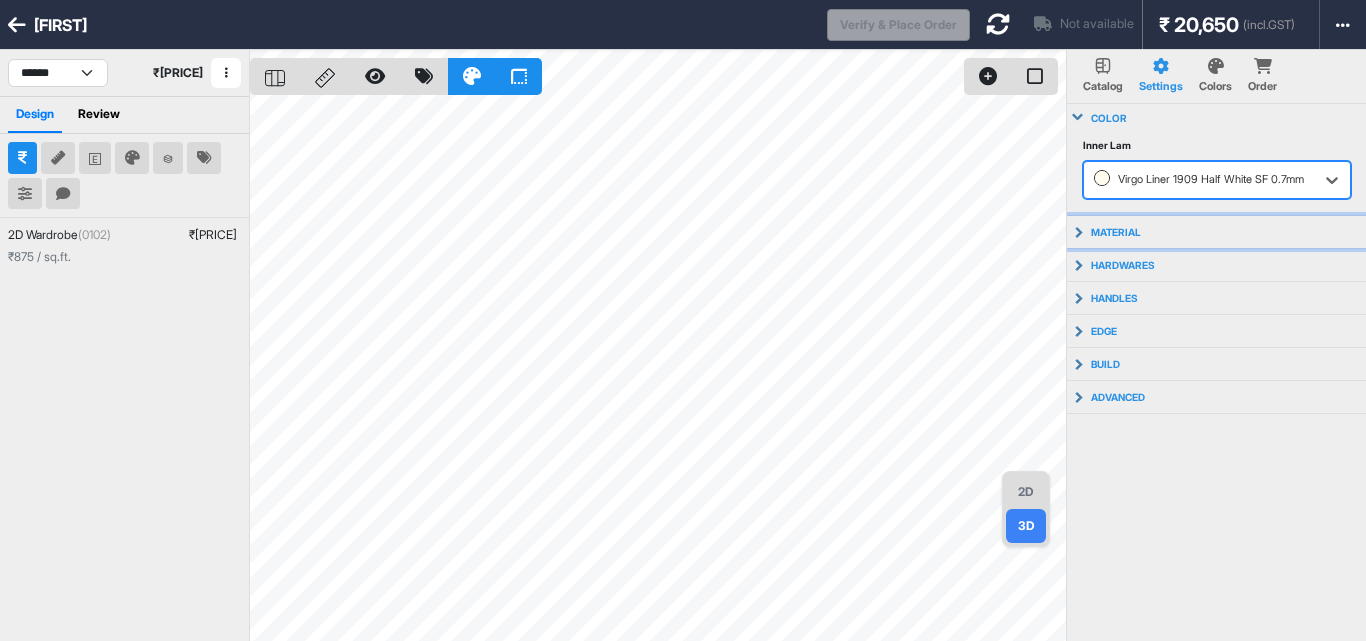 click on "material" at bounding box center (1116, 232) 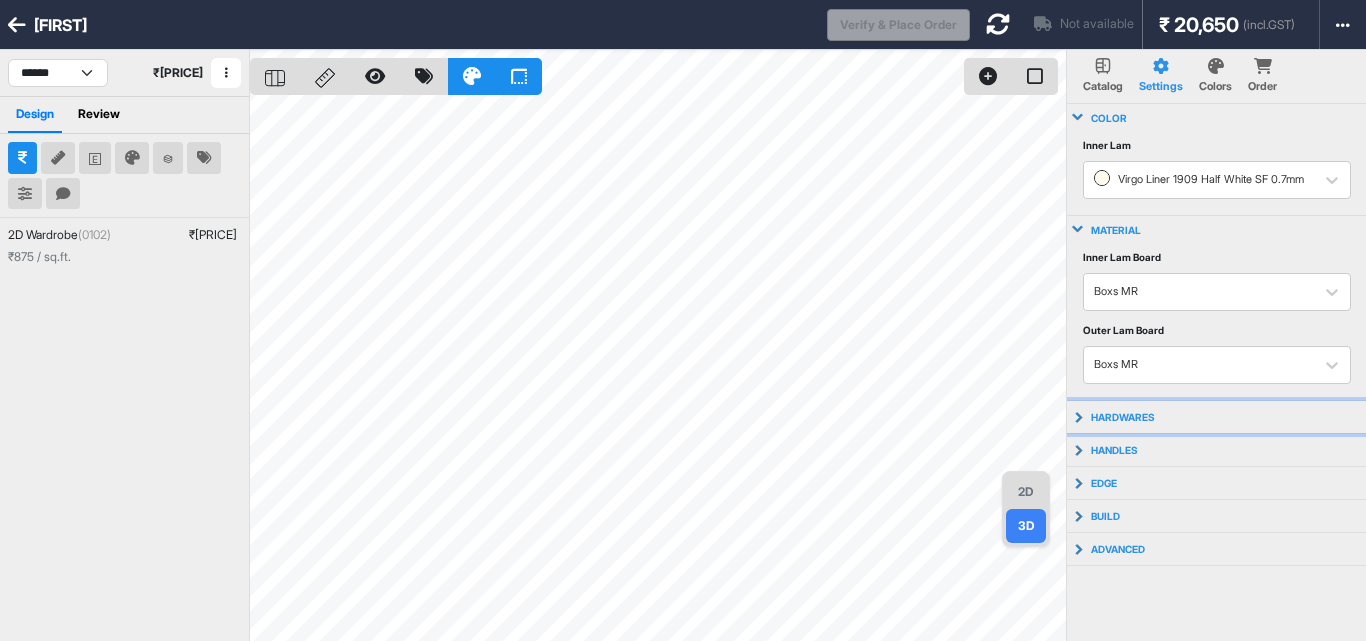 click on "hardwares" at bounding box center (1123, 417) 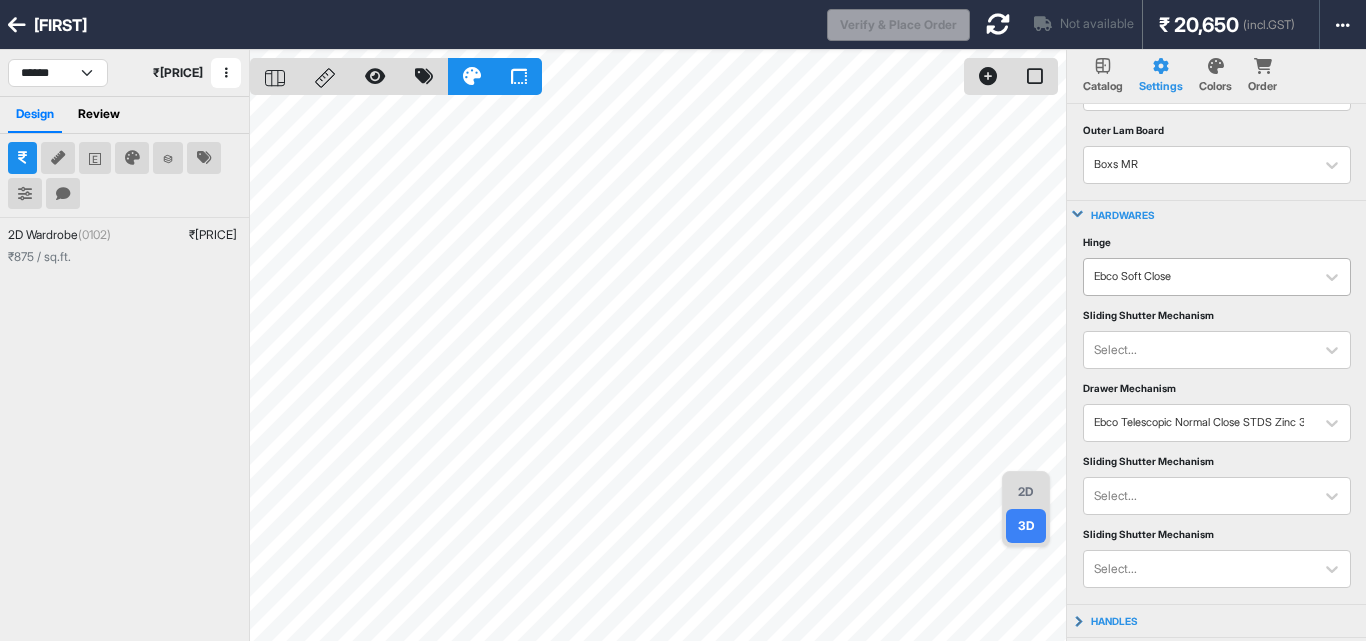 scroll, scrollTop: 240, scrollLeft: 0, axis: vertical 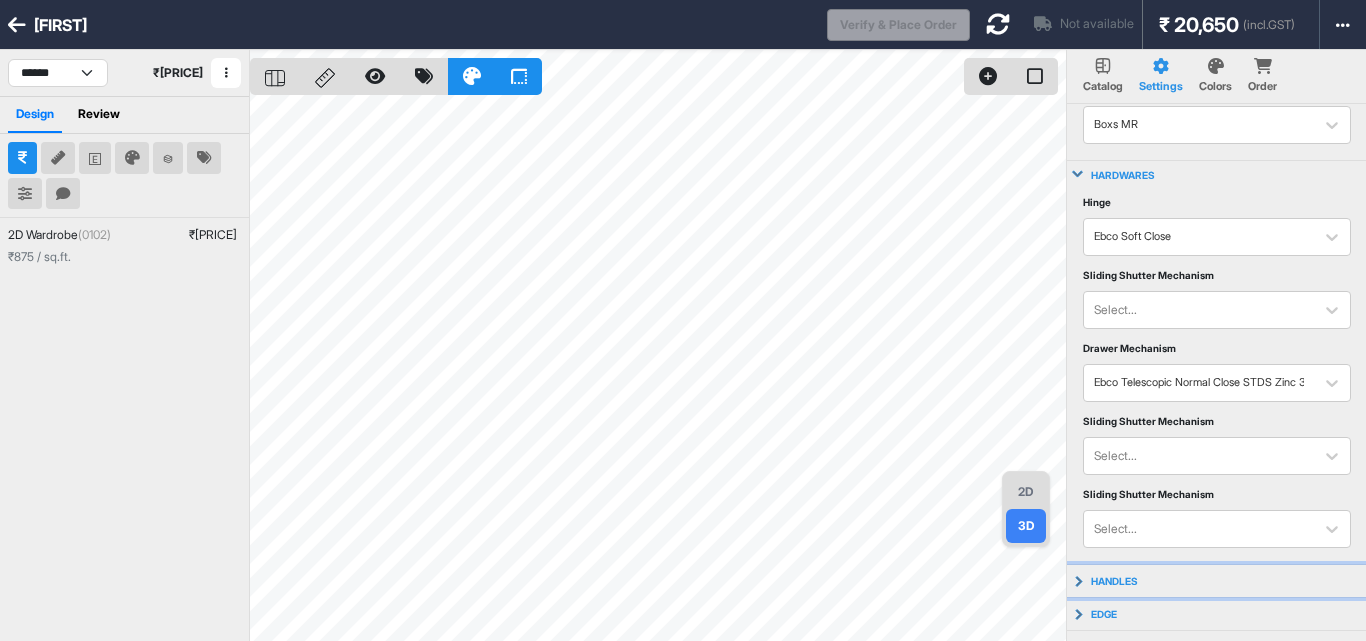 click on "handles" at bounding box center [1217, 581] 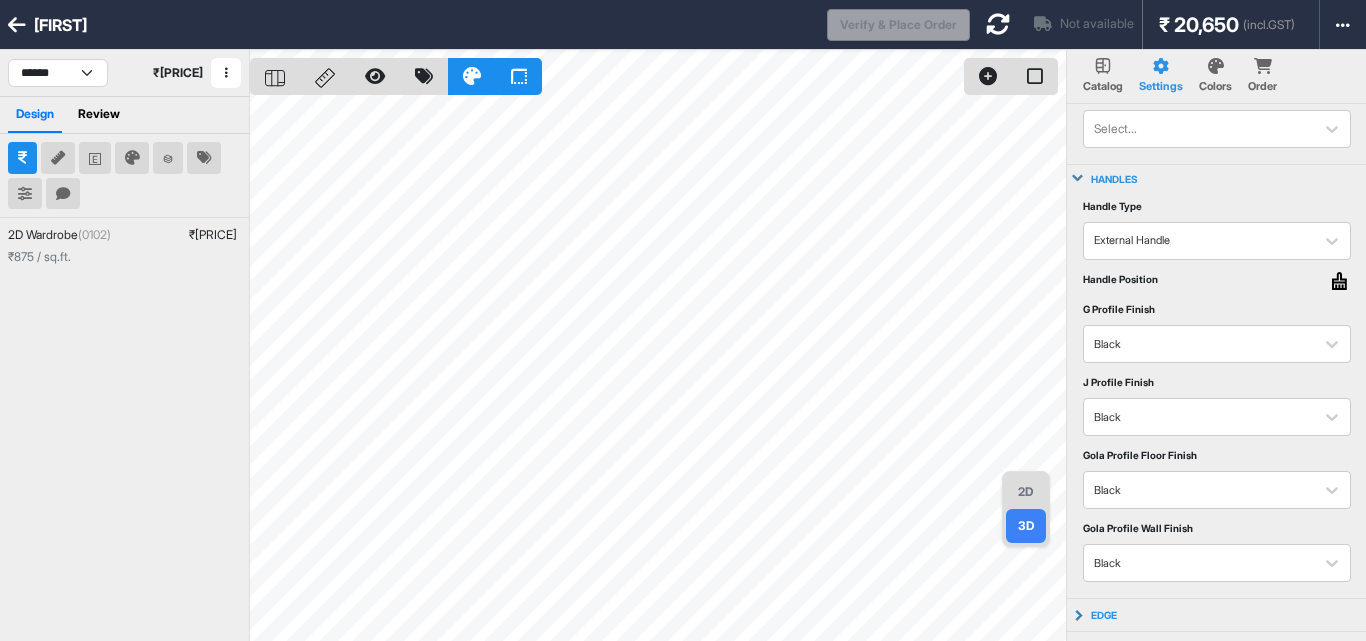 scroll, scrollTop: 641, scrollLeft: 0, axis: vertical 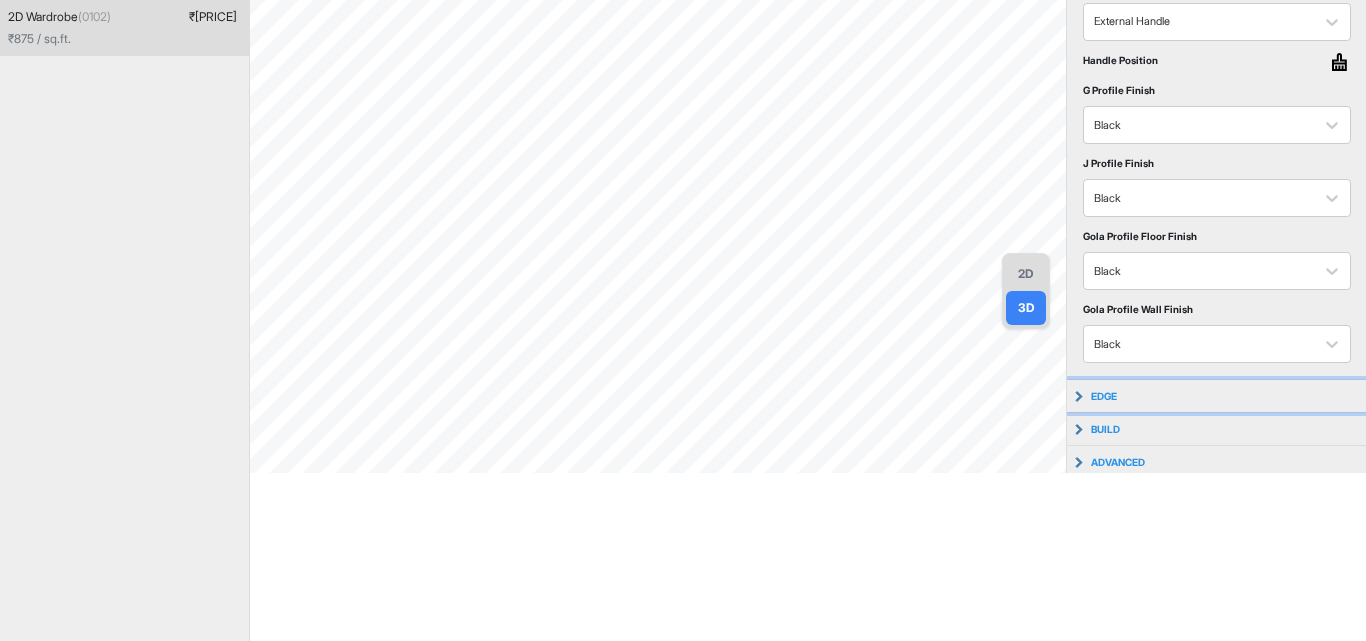 click on "edge" at bounding box center (1217, 396) 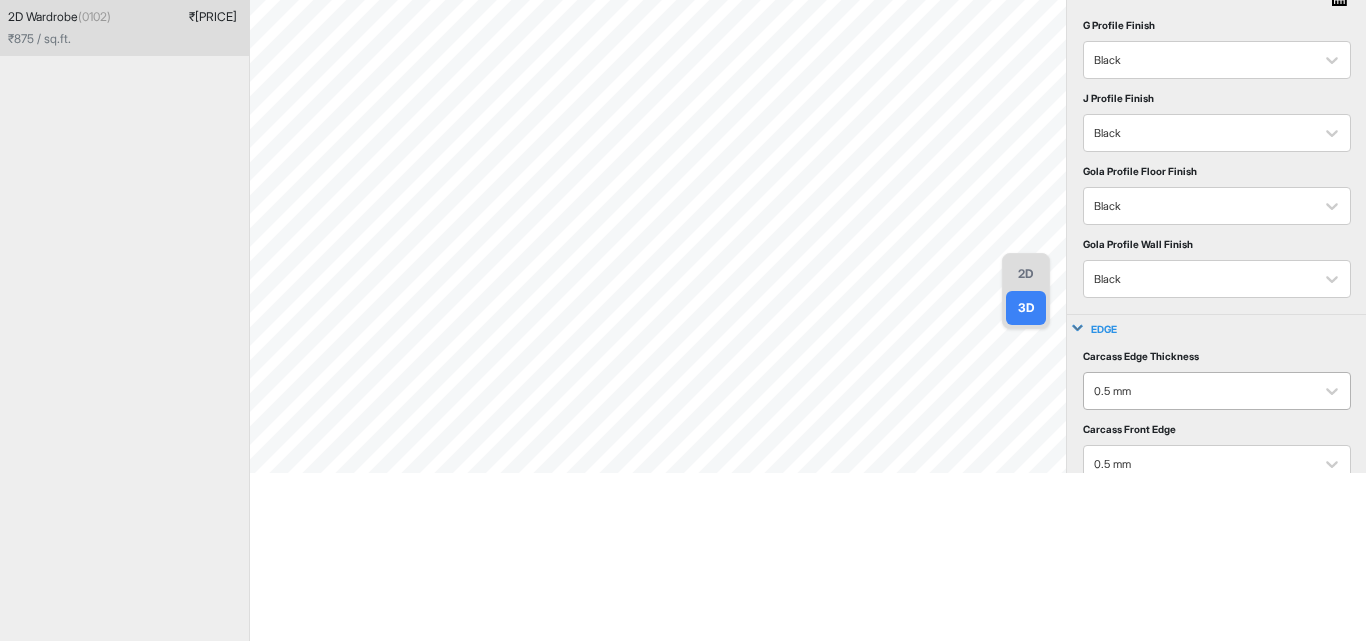 scroll, scrollTop: 866, scrollLeft: 0, axis: vertical 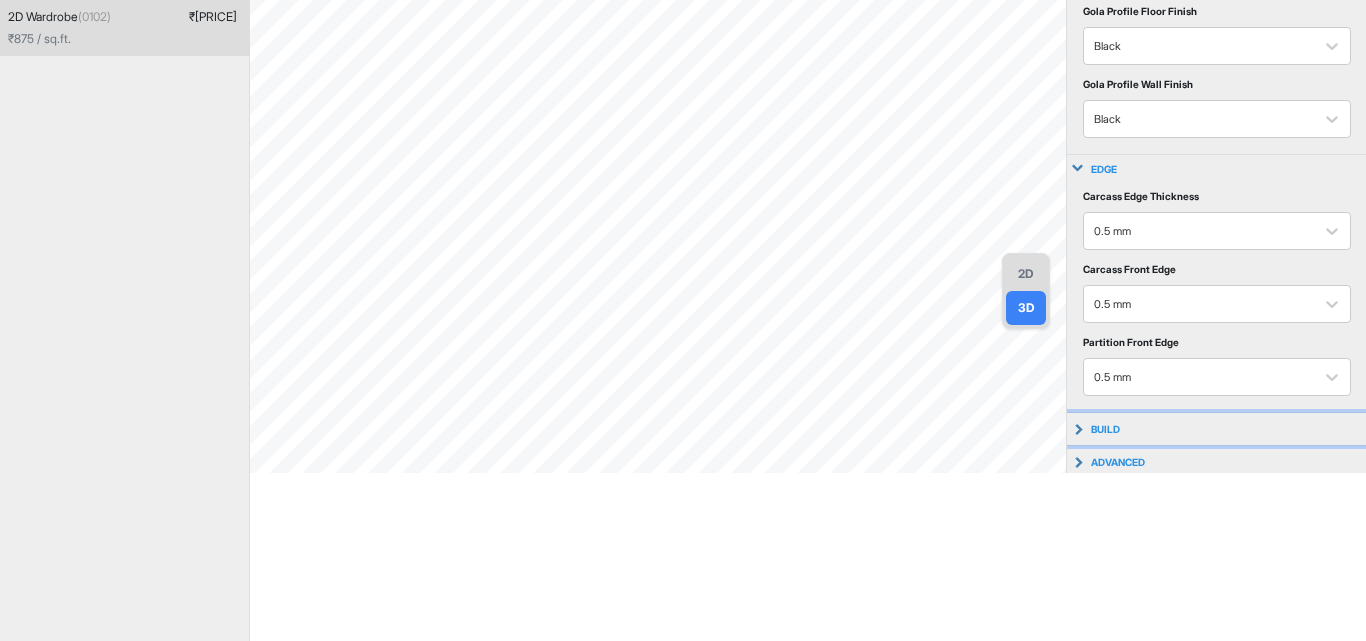 click on "build" at bounding box center [1217, 429] 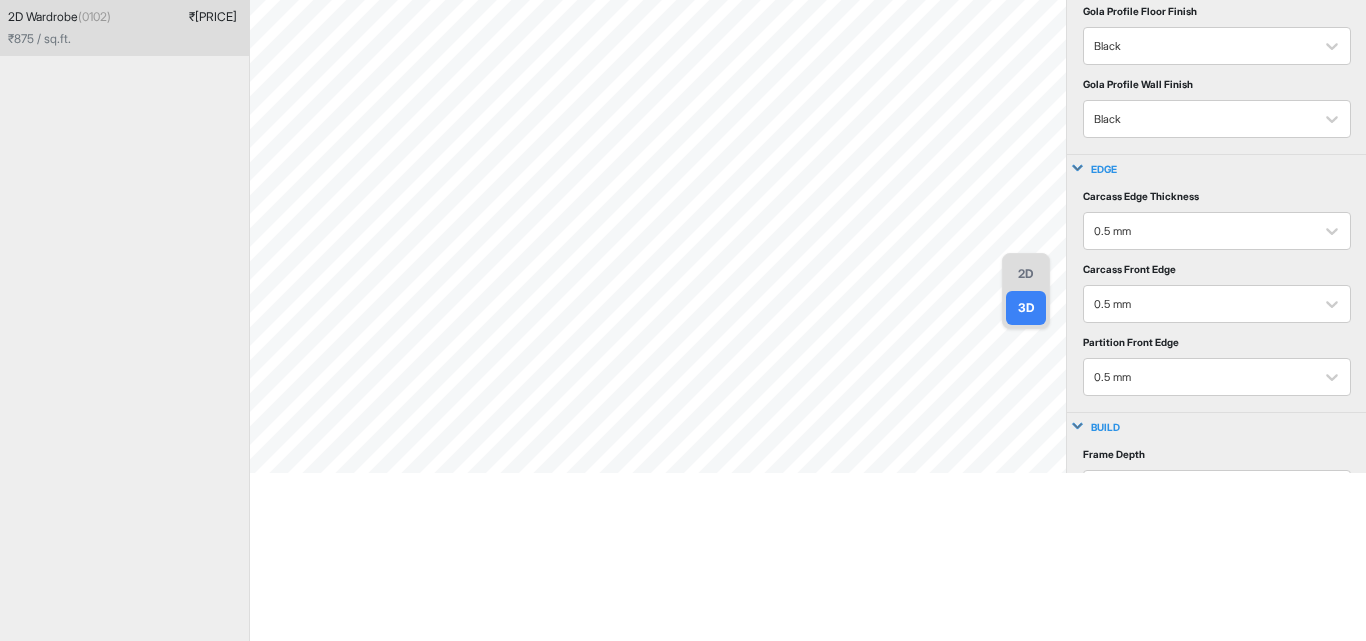scroll, scrollTop: 1091, scrollLeft: 0, axis: vertical 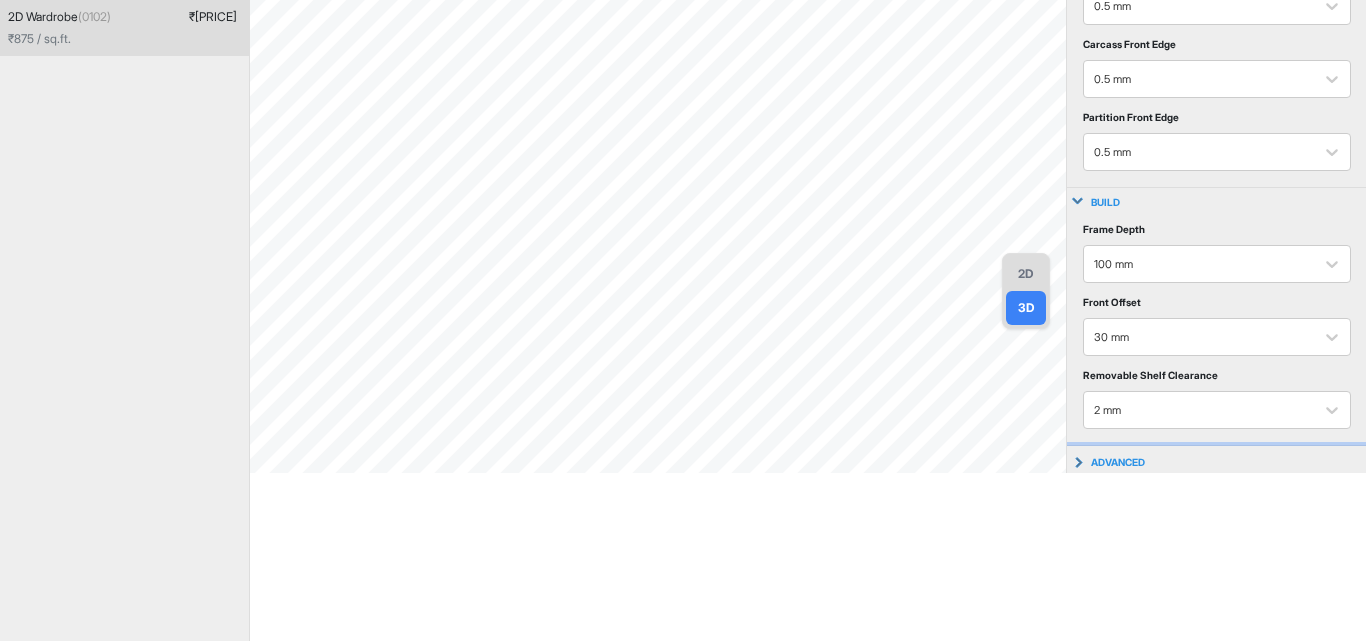 click on "advanced" at bounding box center (1118, 462) 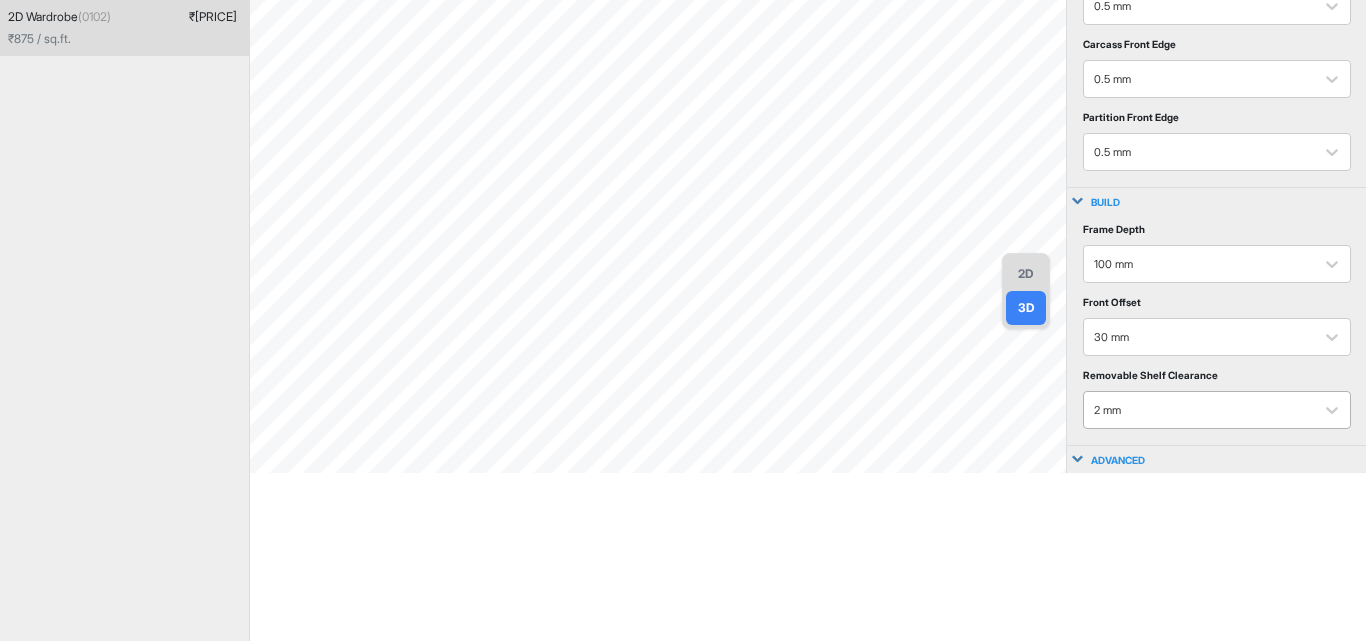 scroll, scrollTop: 1462, scrollLeft: 0, axis: vertical 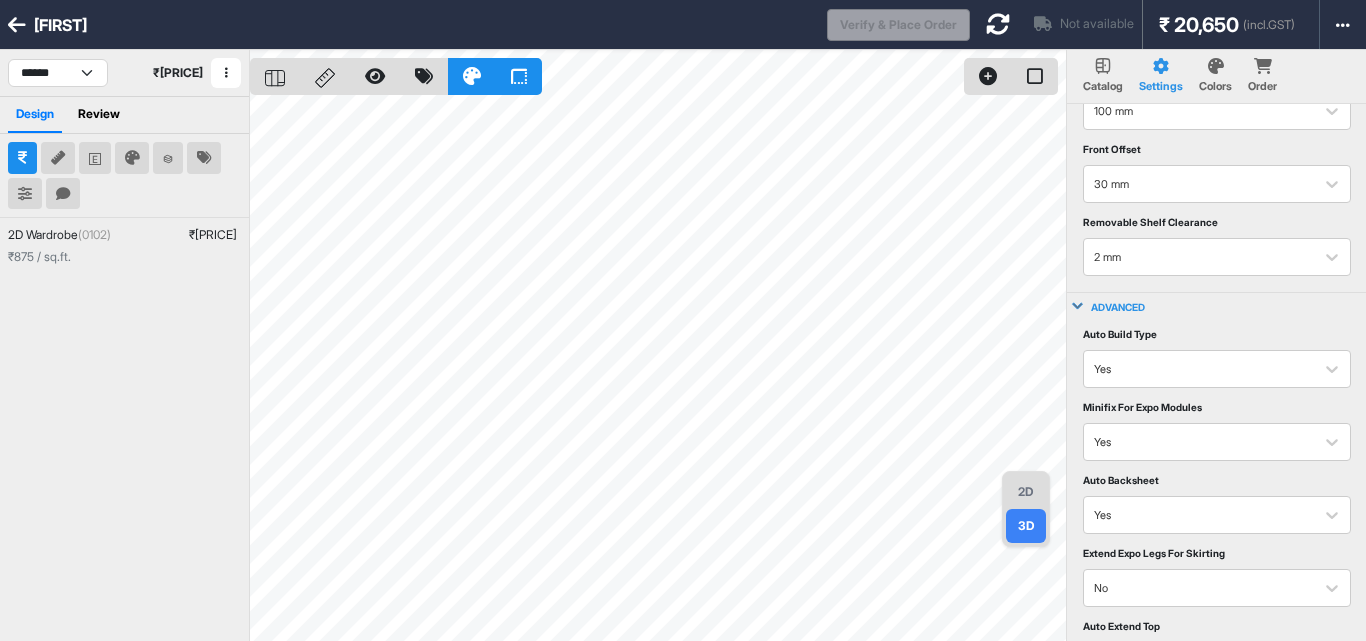 type 